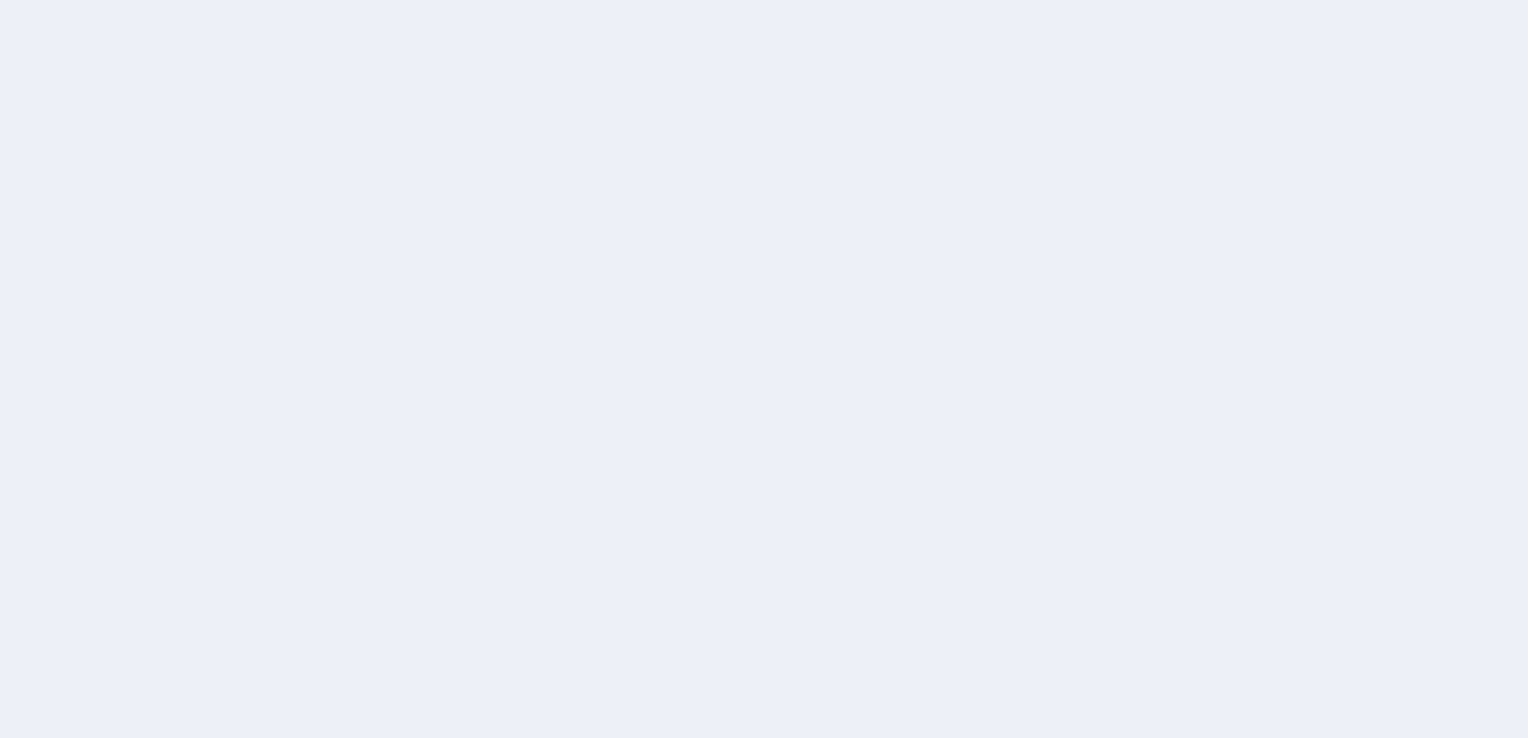 scroll, scrollTop: 0, scrollLeft: 0, axis: both 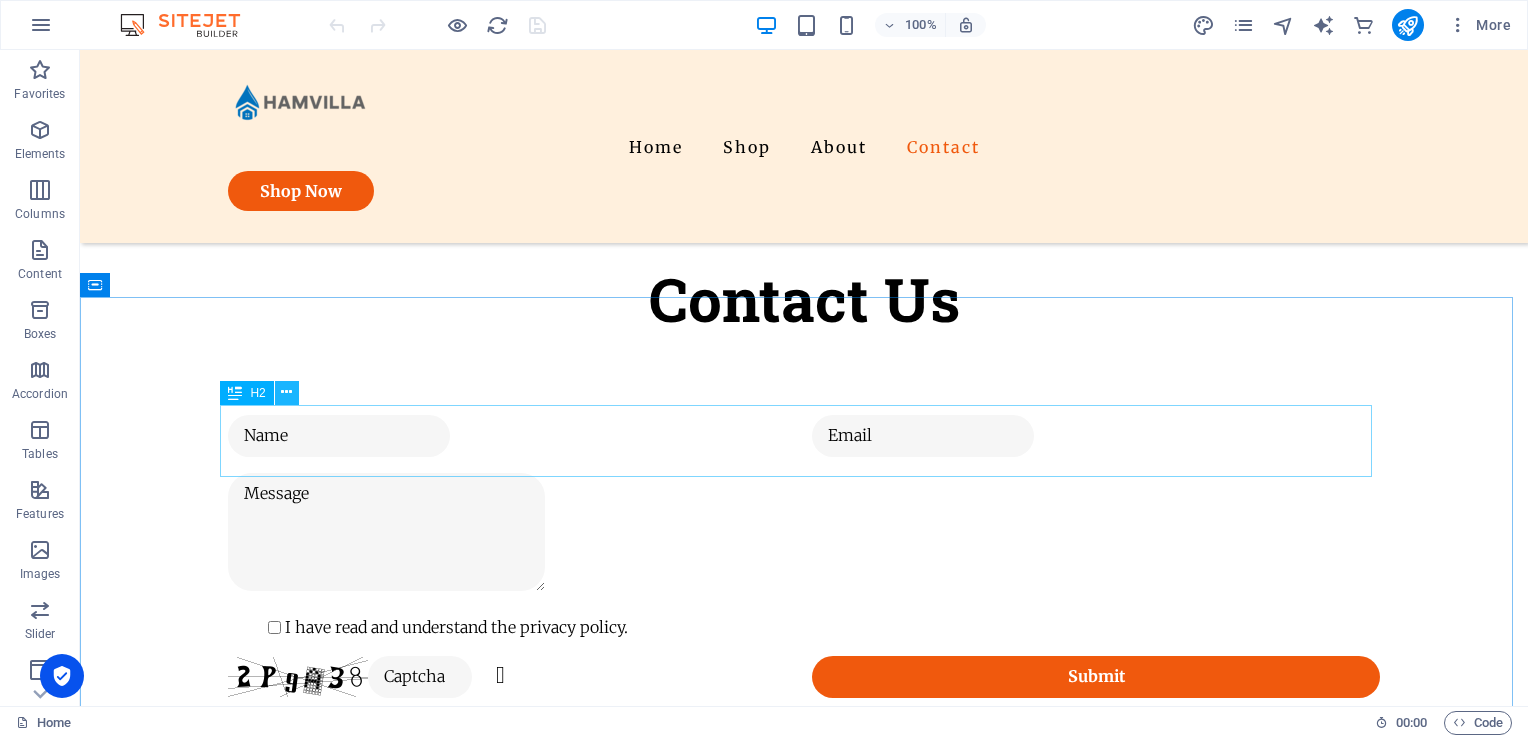 click at bounding box center (286, 392) 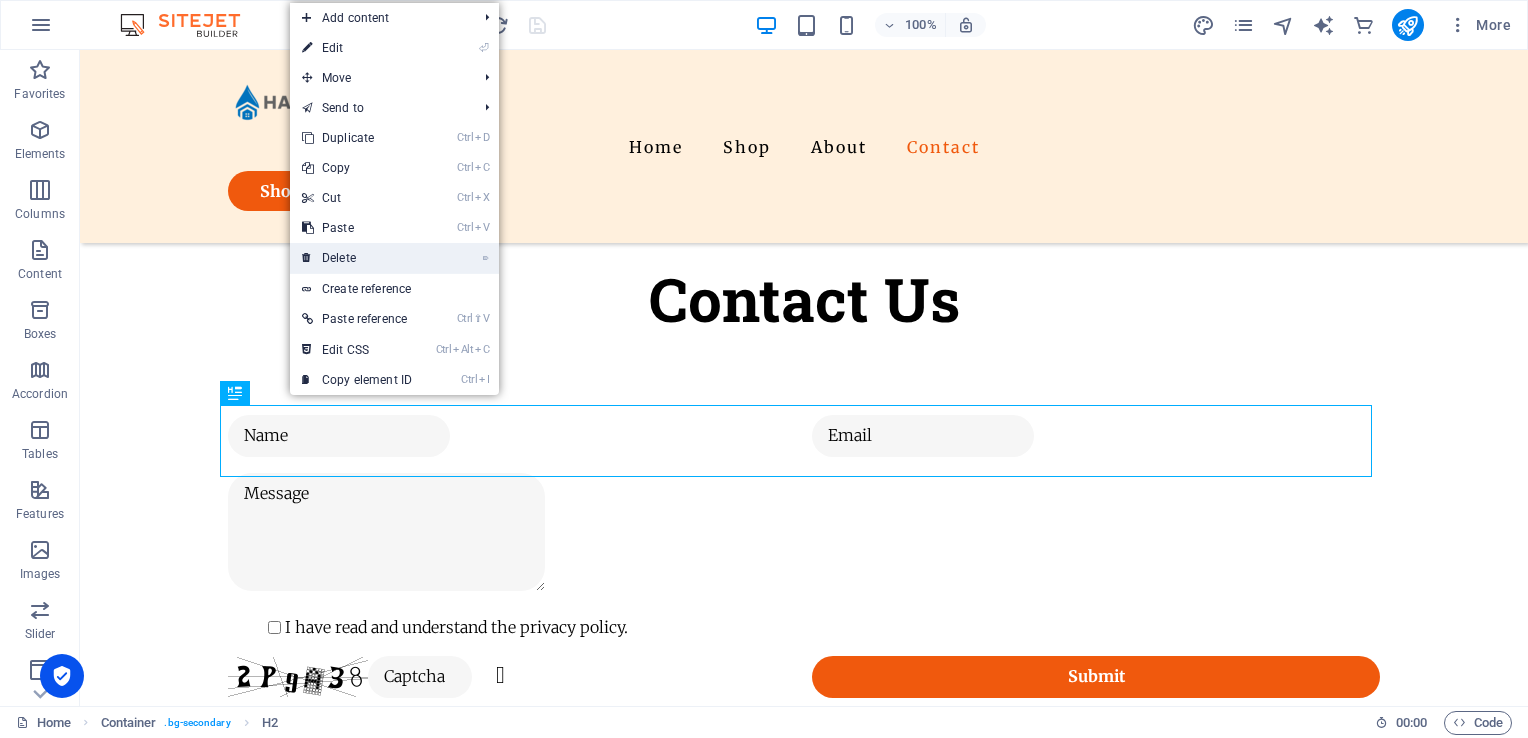 click on "⌦  Delete" at bounding box center (357, 258) 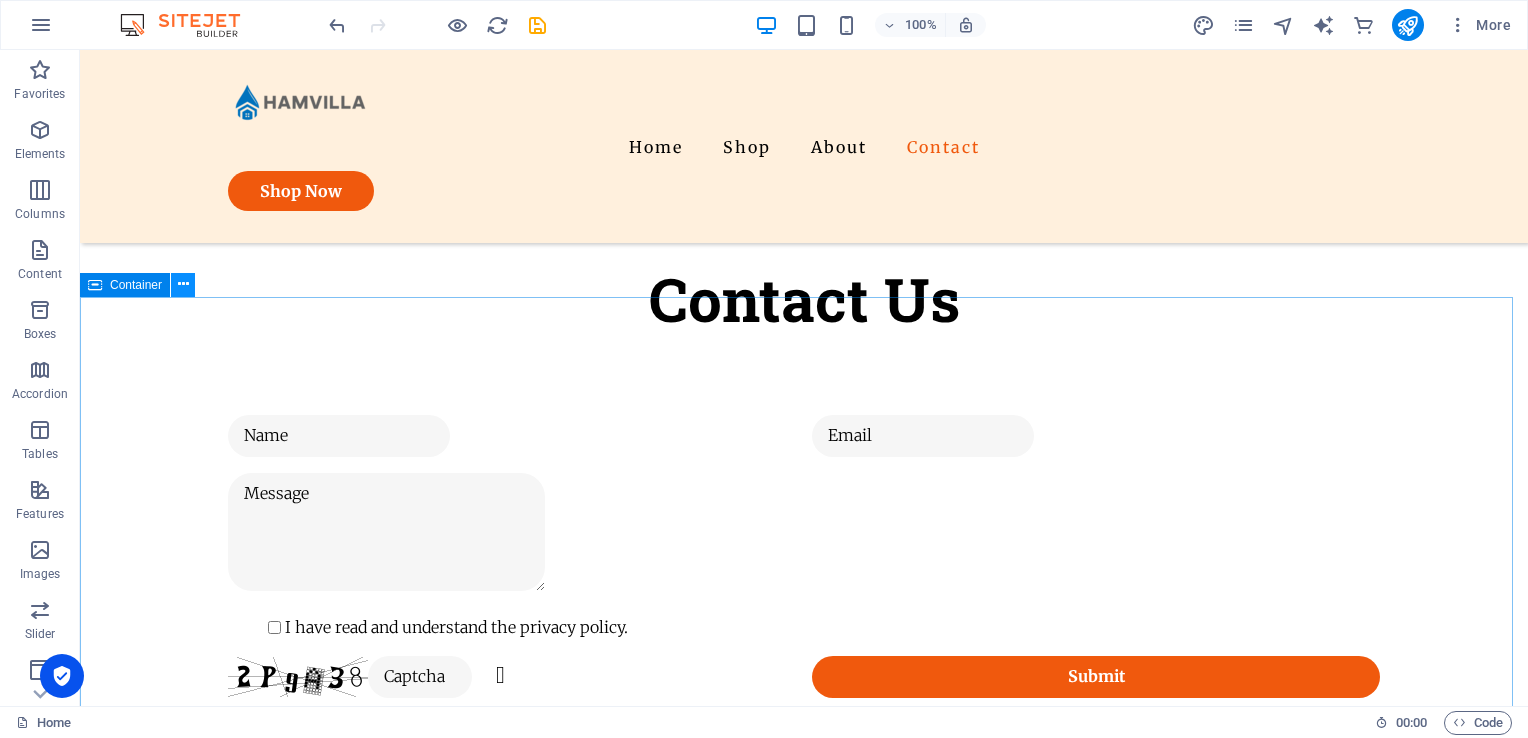 click at bounding box center (183, 284) 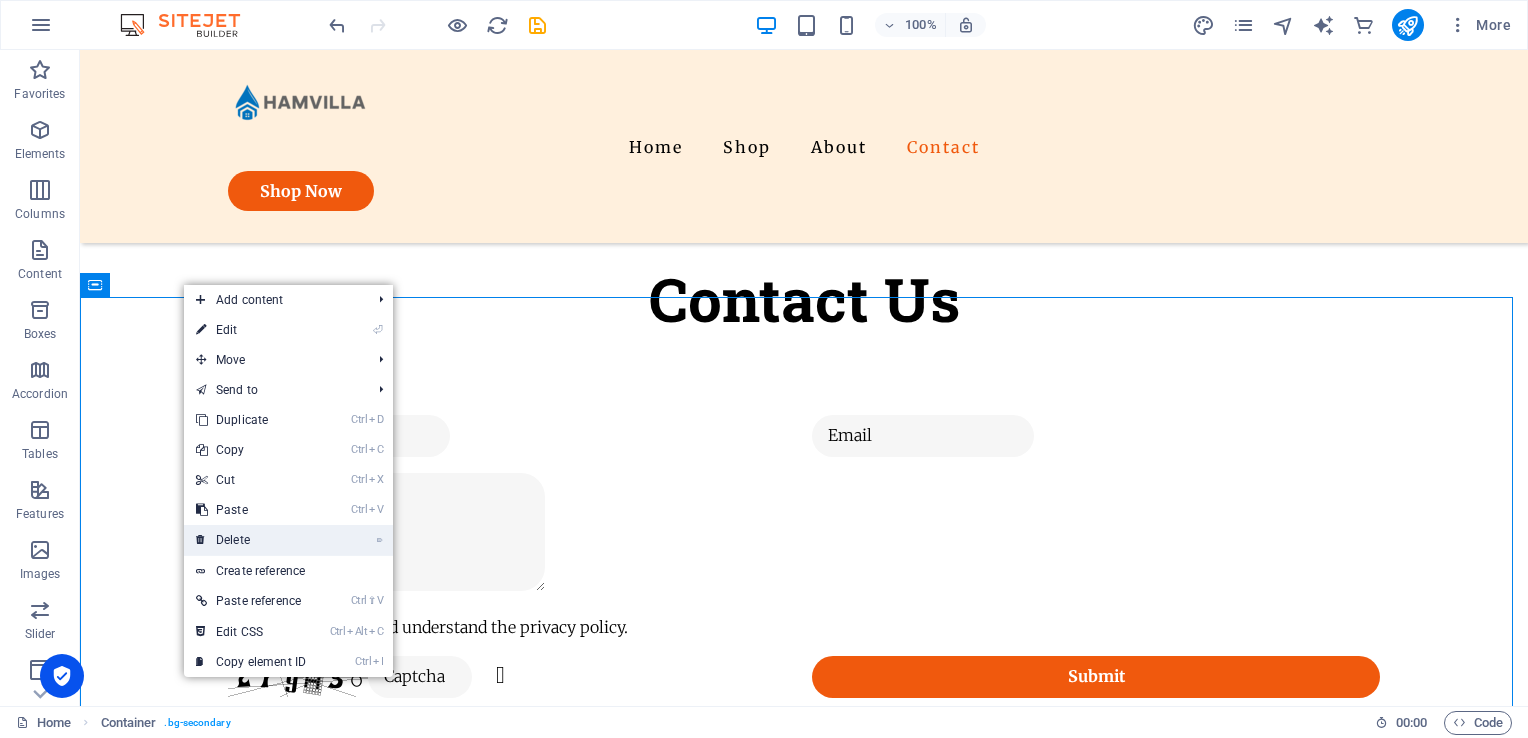 click on "⌦  Delete" at bounding box center [251, 540] 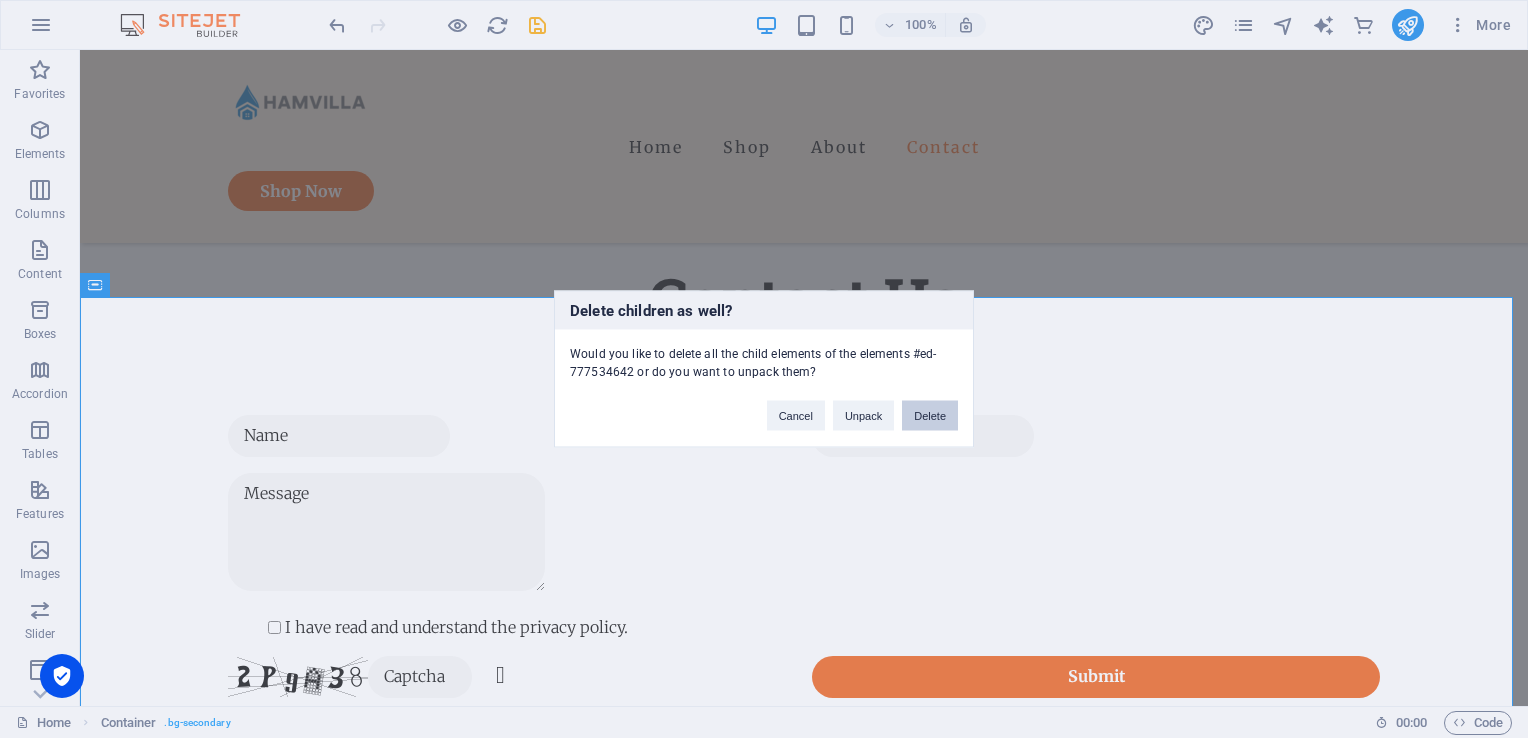 click on "Delete" at bounding box center (930, 416) 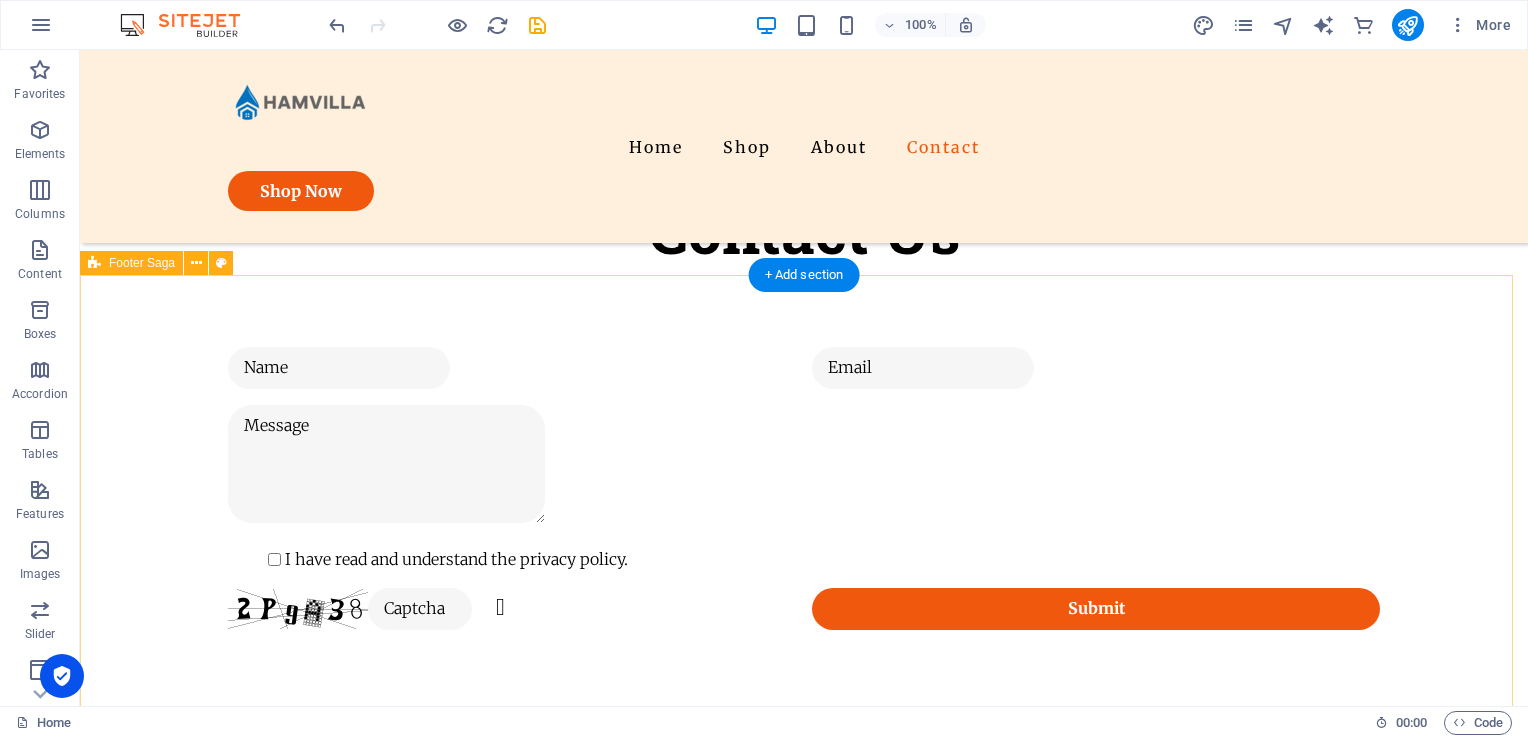 scroll, scrollTop: 3179, scrollLeft: 0, axis: vertical 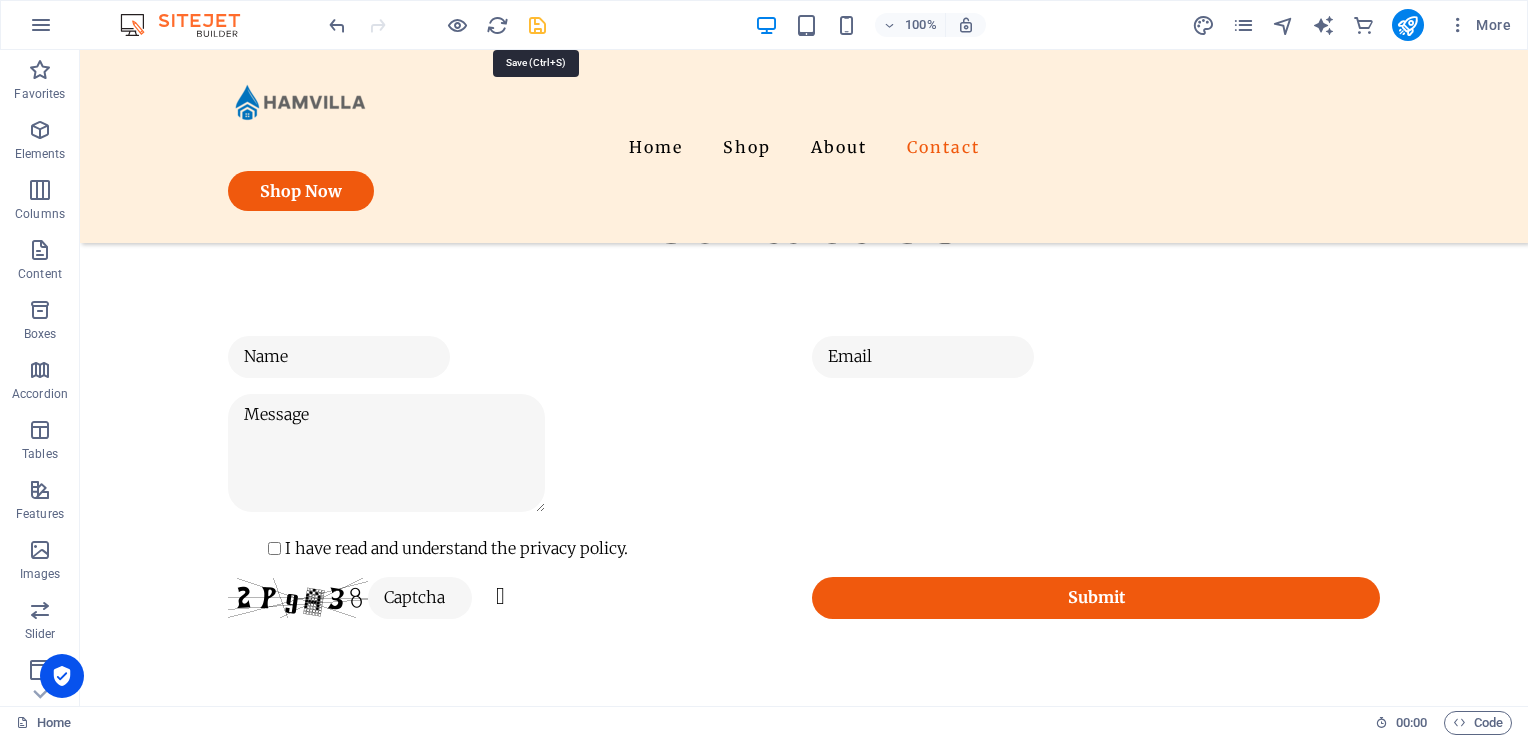 click at bounding box center [537, 25] 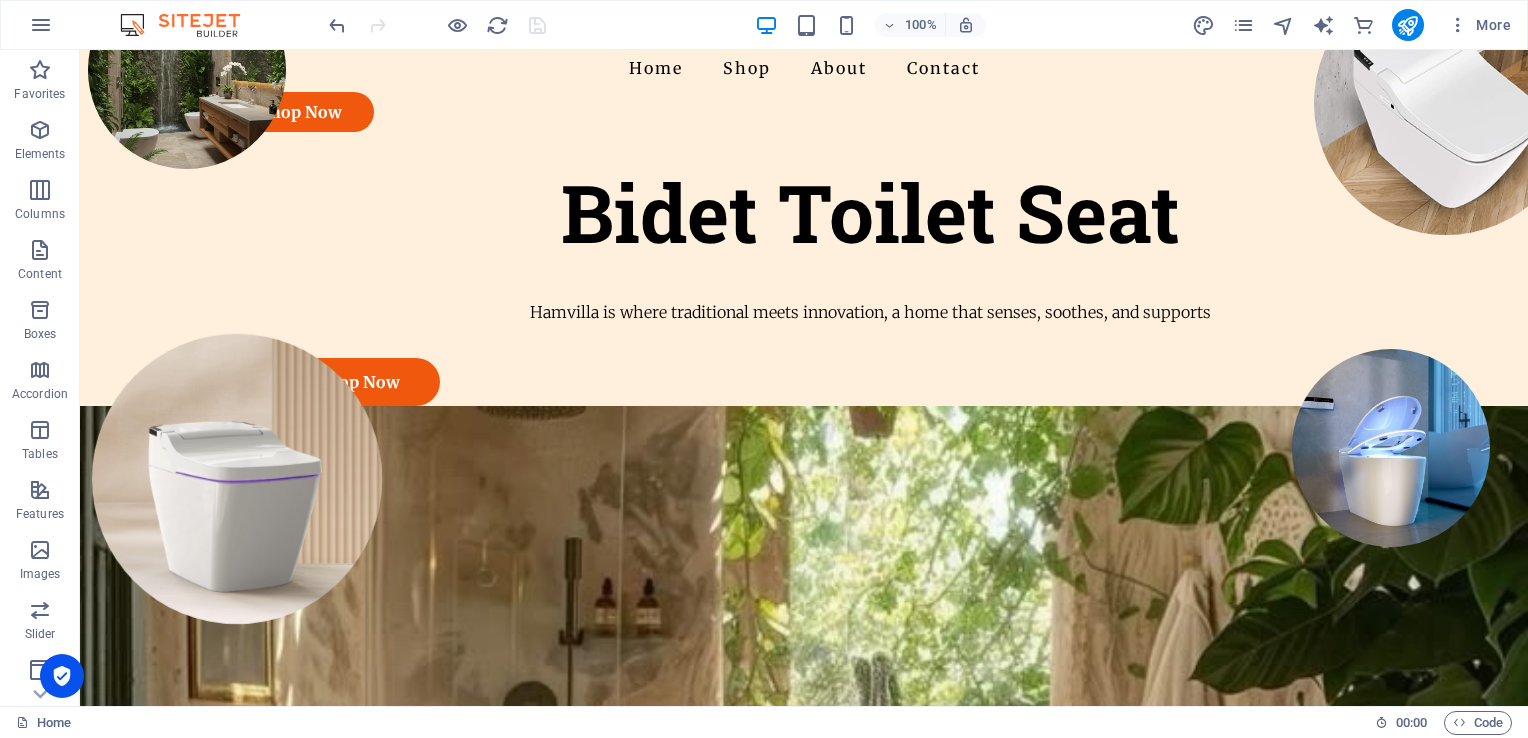 scroll, scrollTop: 0, scrollLeft: 0, axis: both 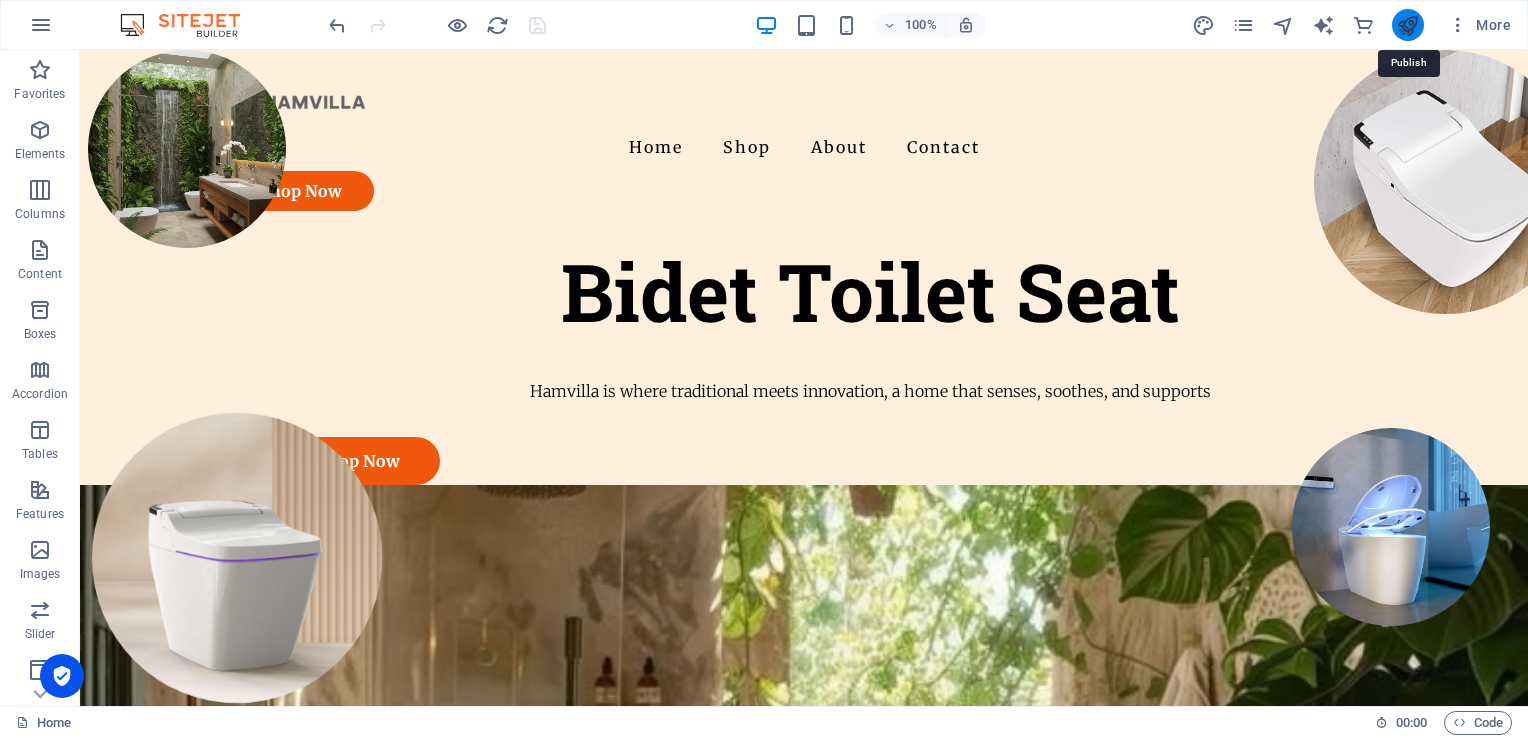 click at bounding box center (1407, 25) 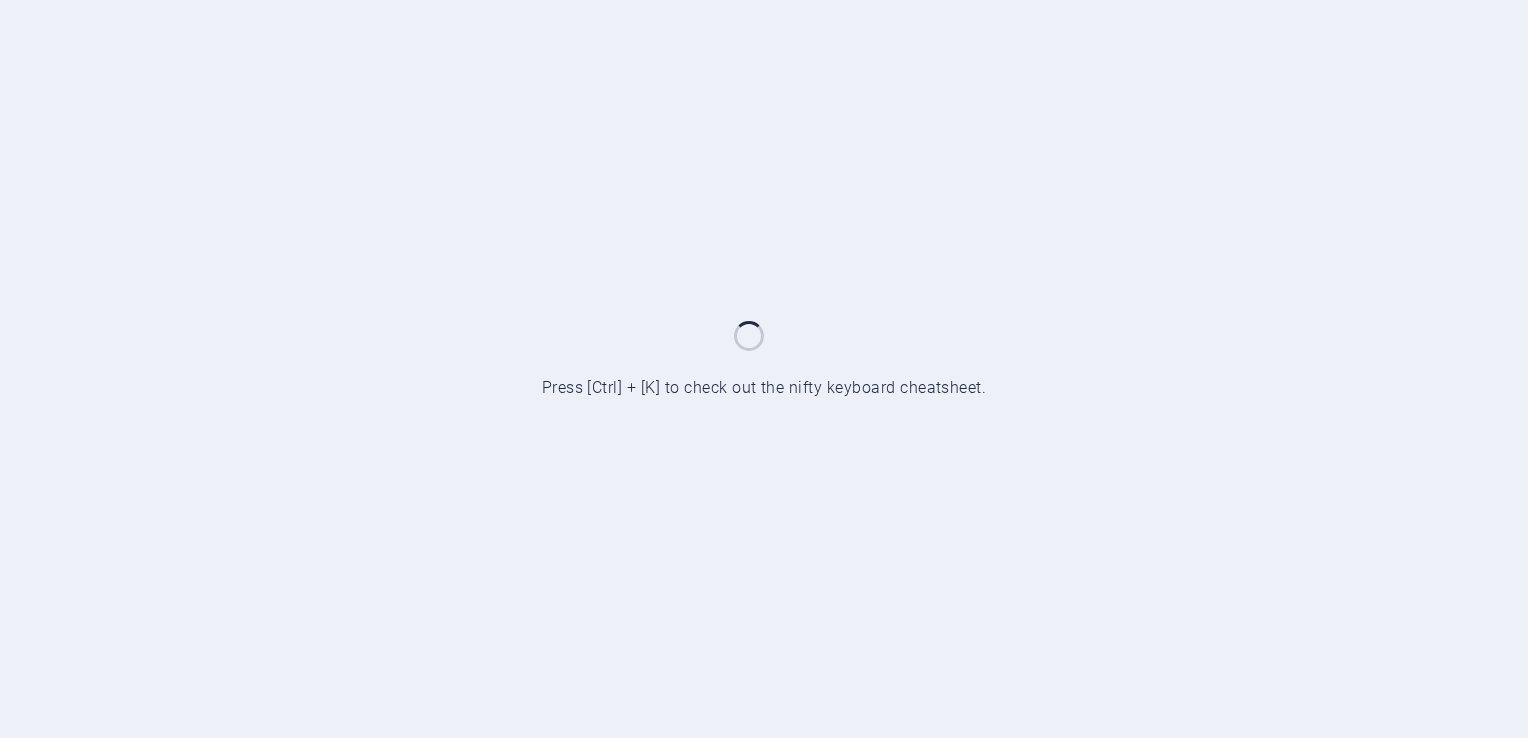 scroll, scrollTop: 0, scrollLeft: 0, axis: both 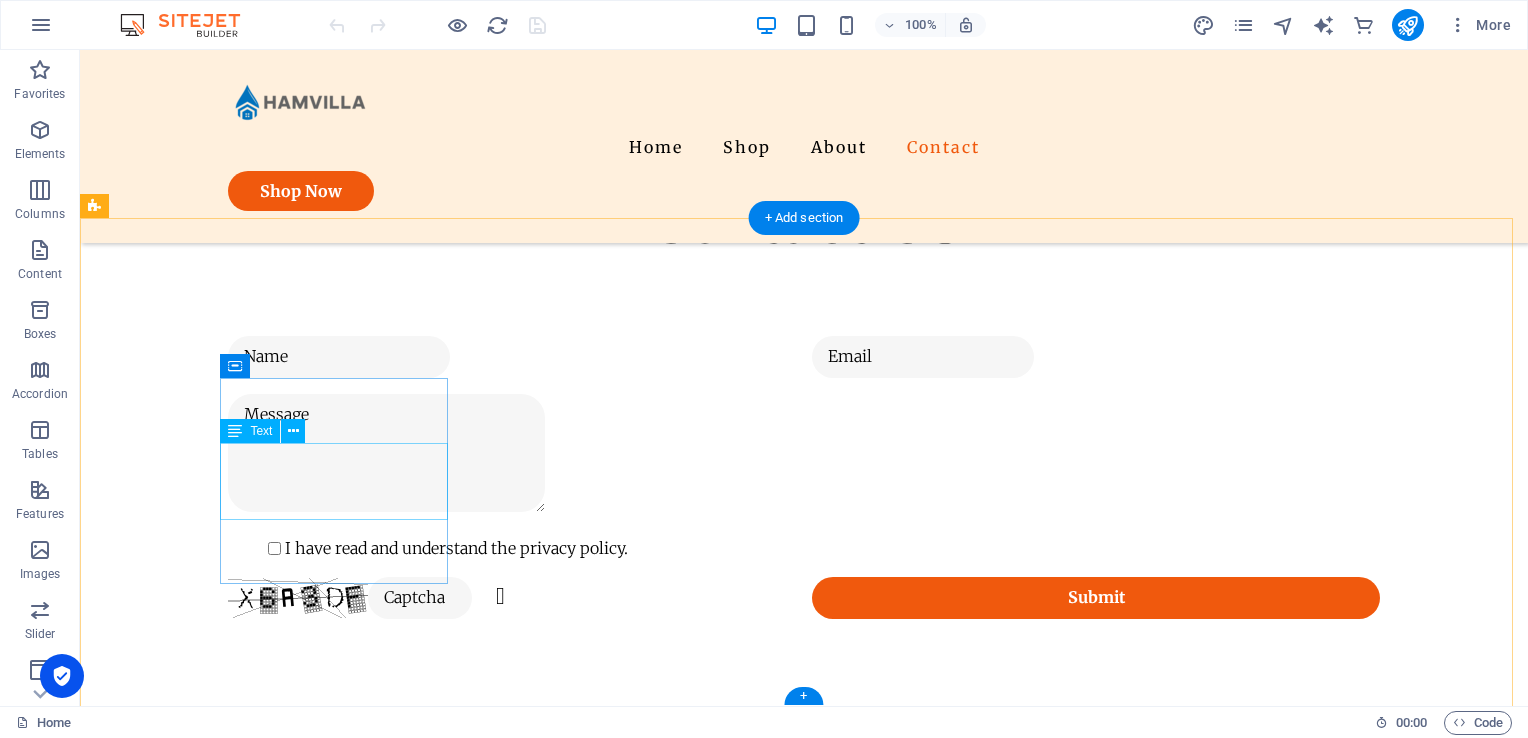 click on "[GEOGRAPHIC_DATA], [GEOGRAPHIC_DATA]-si, [GEOGRAPHIC_DATA]-do" at bounding box center [218, 1135] 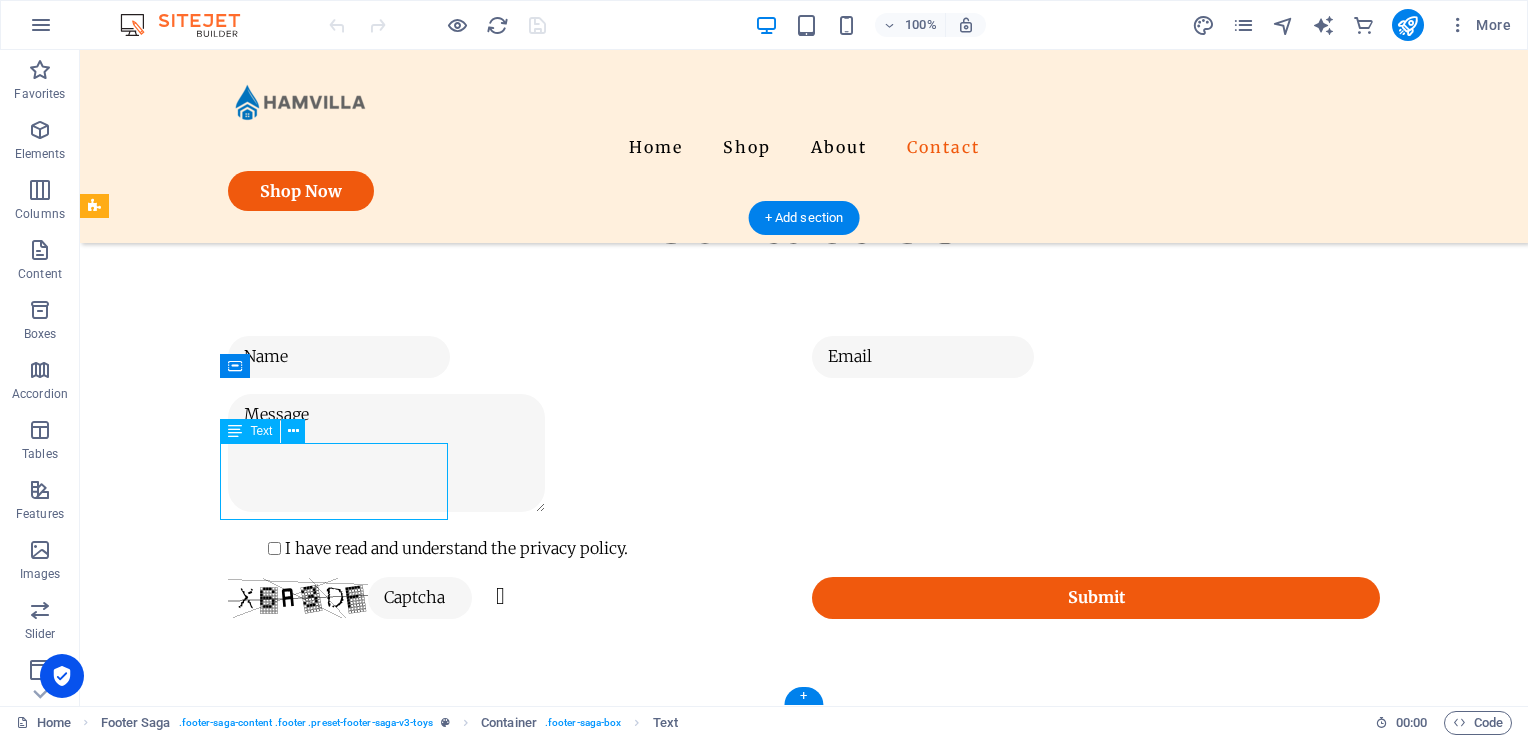 click on "[GEOGRAPHIC_DATA], [GEOGRAPHIC_DATA]-si, [GEOGRAPHIC_DATA]-do" at bounding box center (218, 1135) 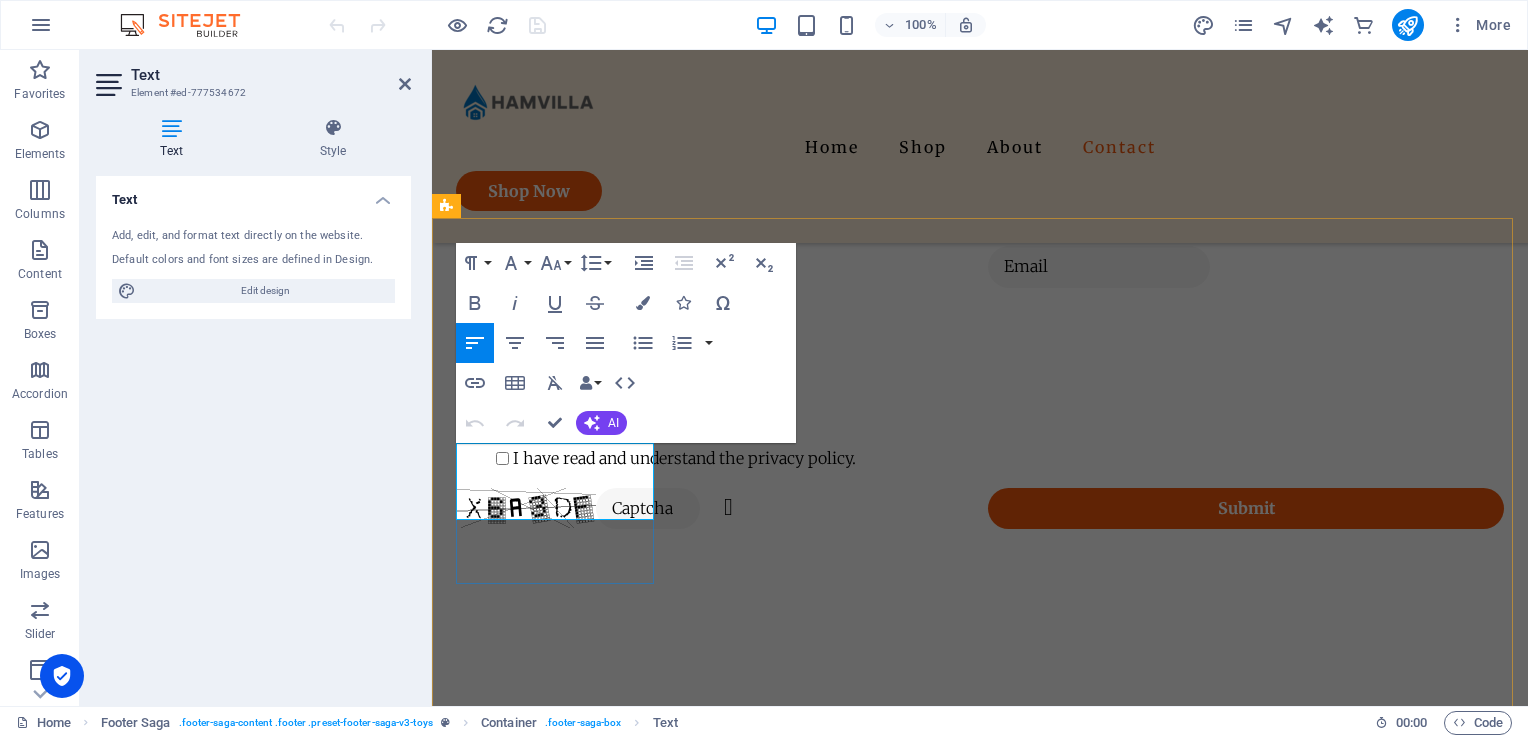 drag, startPoint x: 548, startPoint y: 457, endPoint x: 562, endPoint y: 484, distance: 30.413813 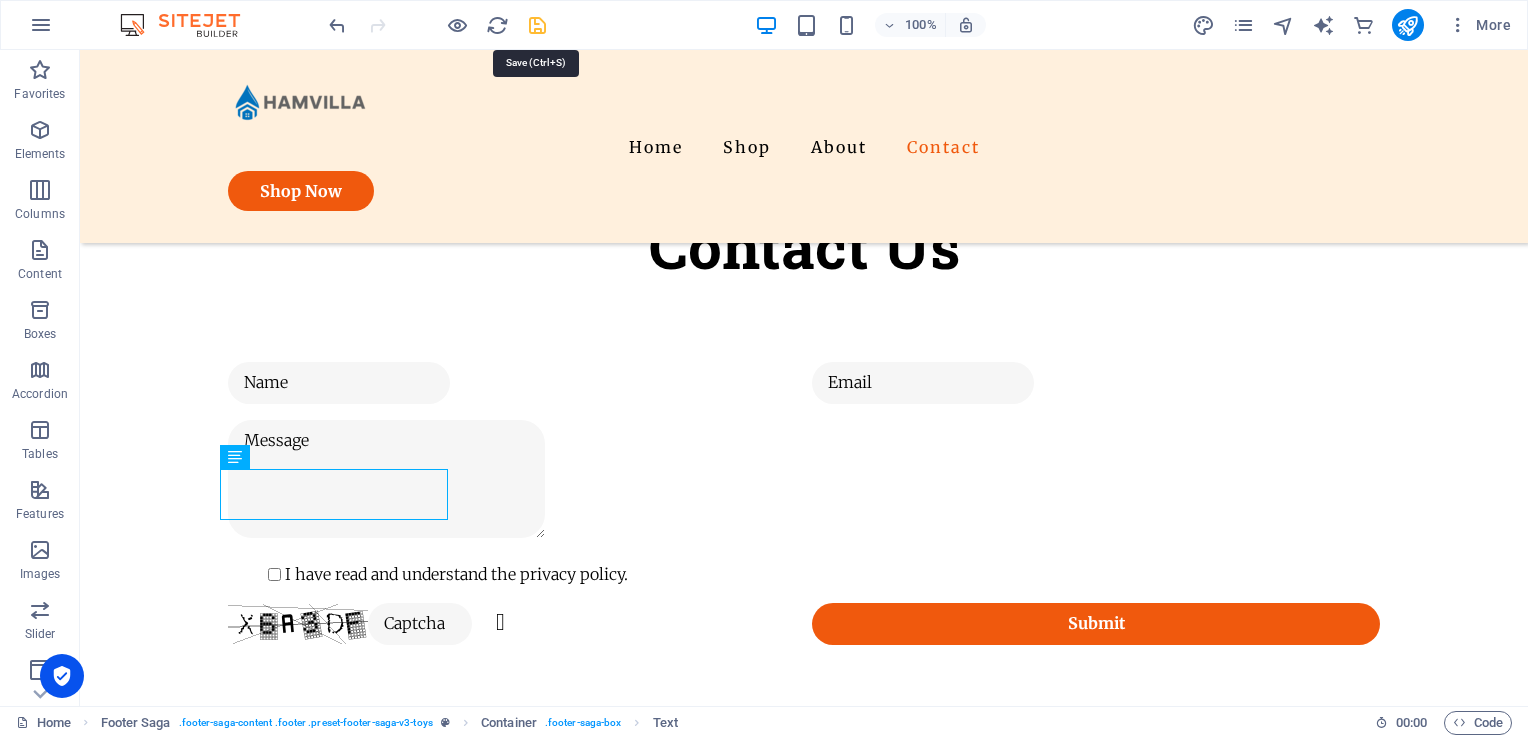 click at bounding box center [537, 25] 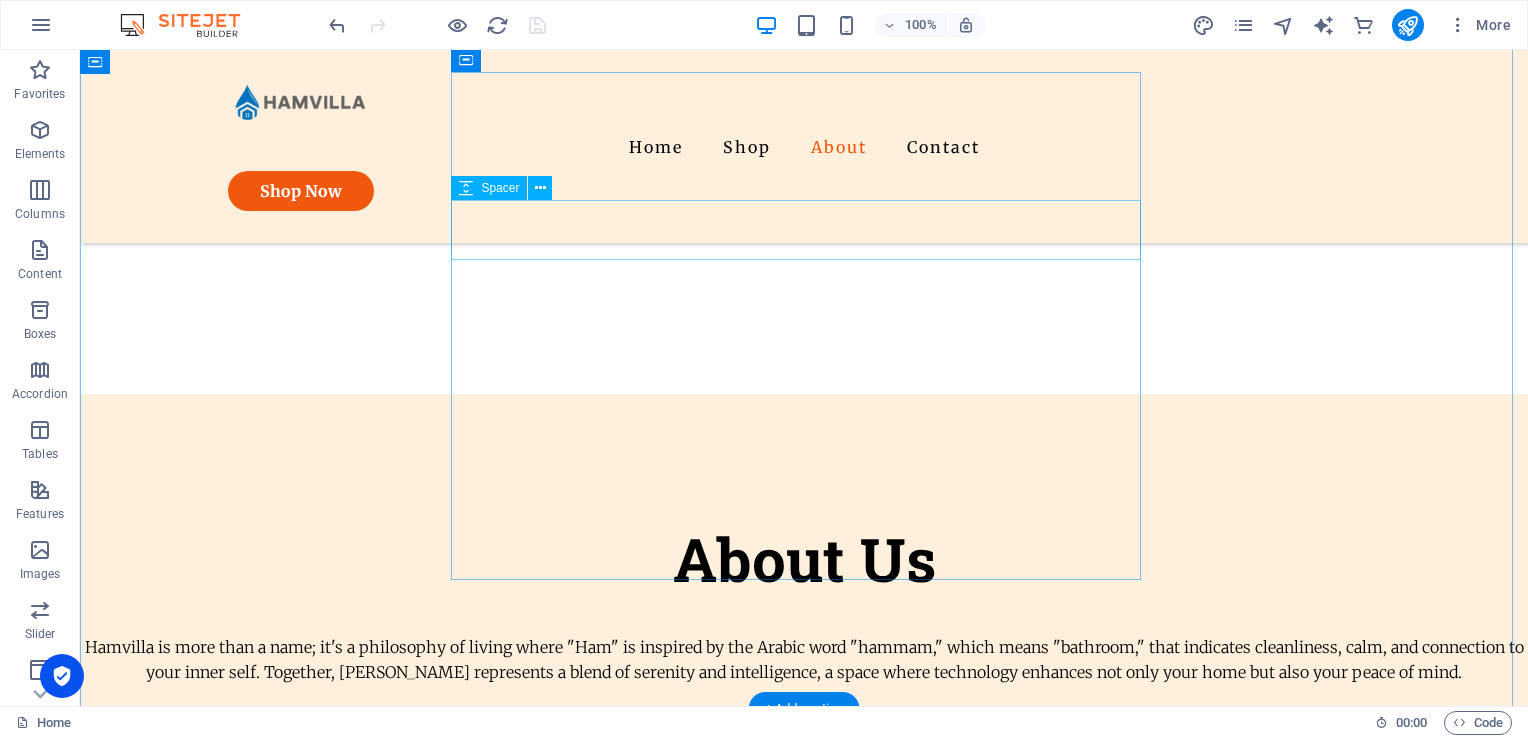 scroll, scrollTop: 1653, scrollLeft: 0, axis: vertical 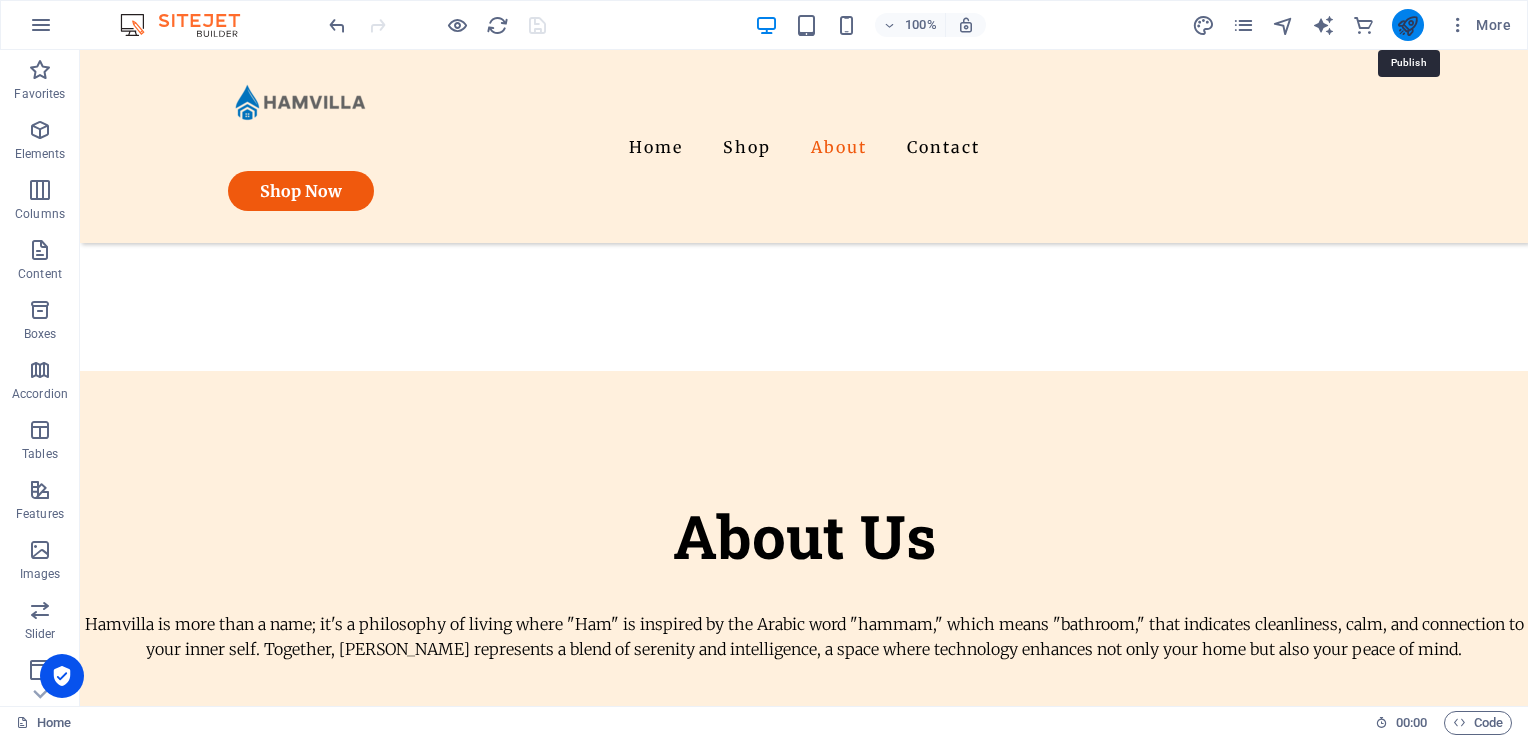 click at bounding box center [1407, 25] 